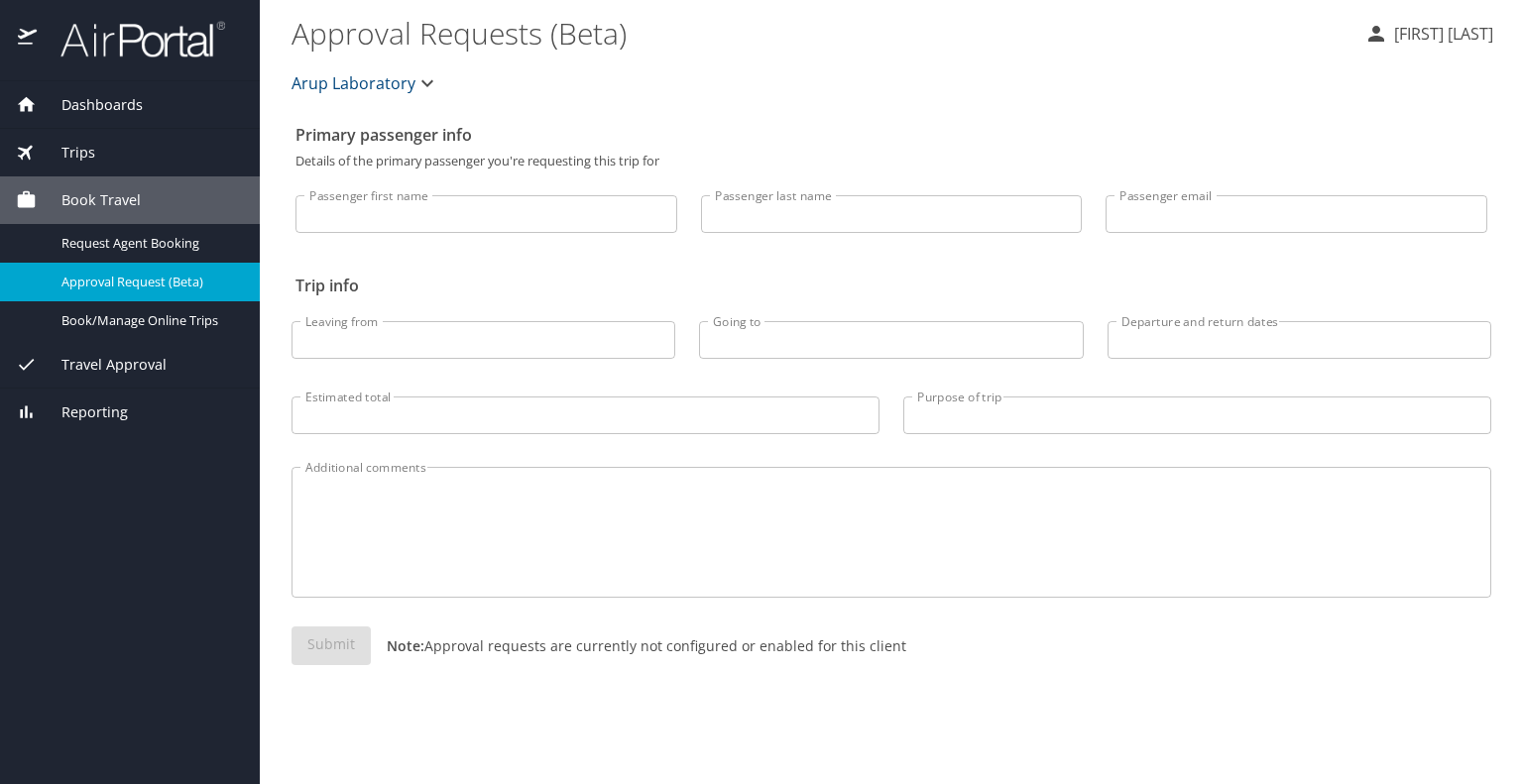 scroll, scrollTop: 0, scrollLeft: 0, axis: both 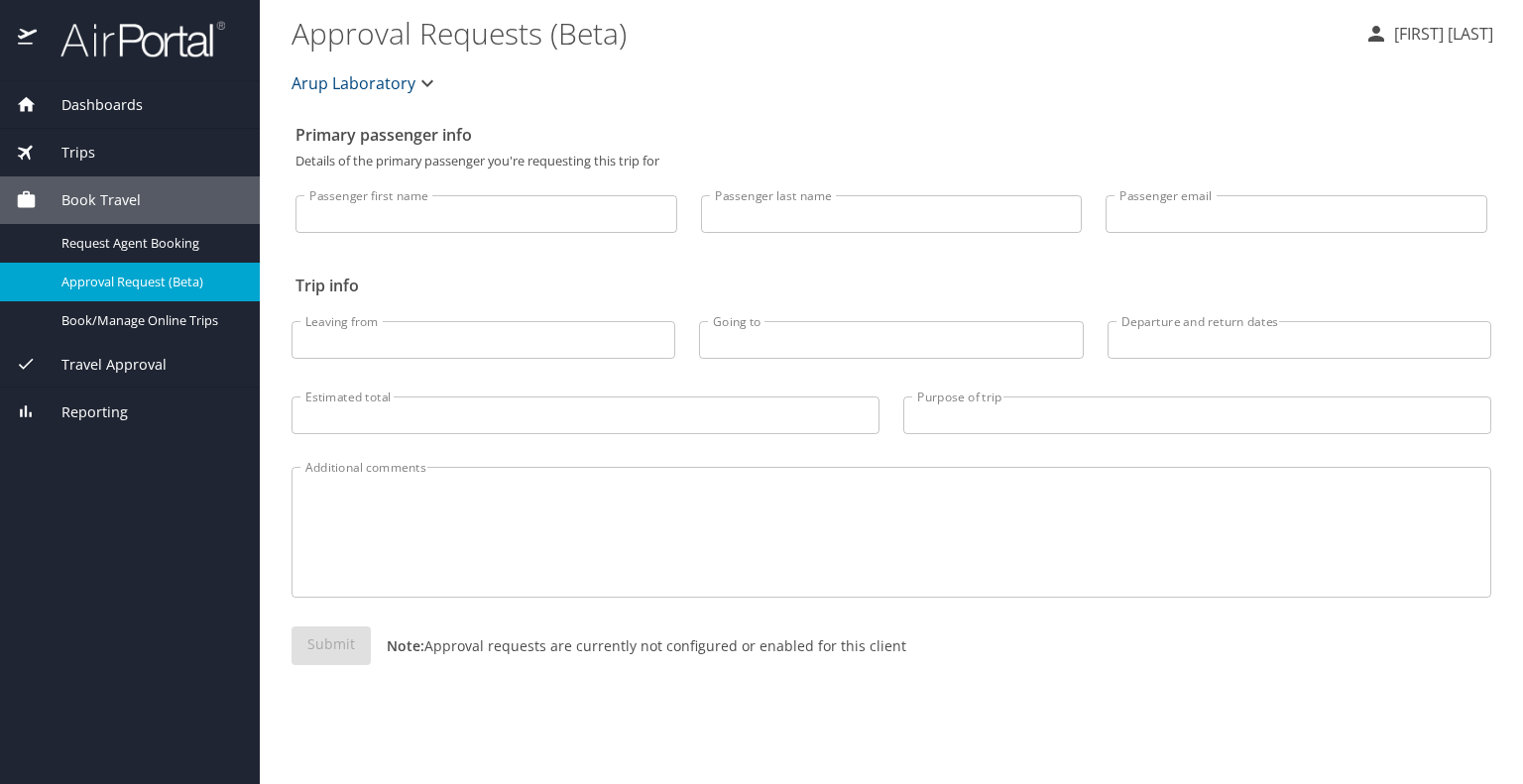 click on "Dashboards" at bounding box center [89, 105] 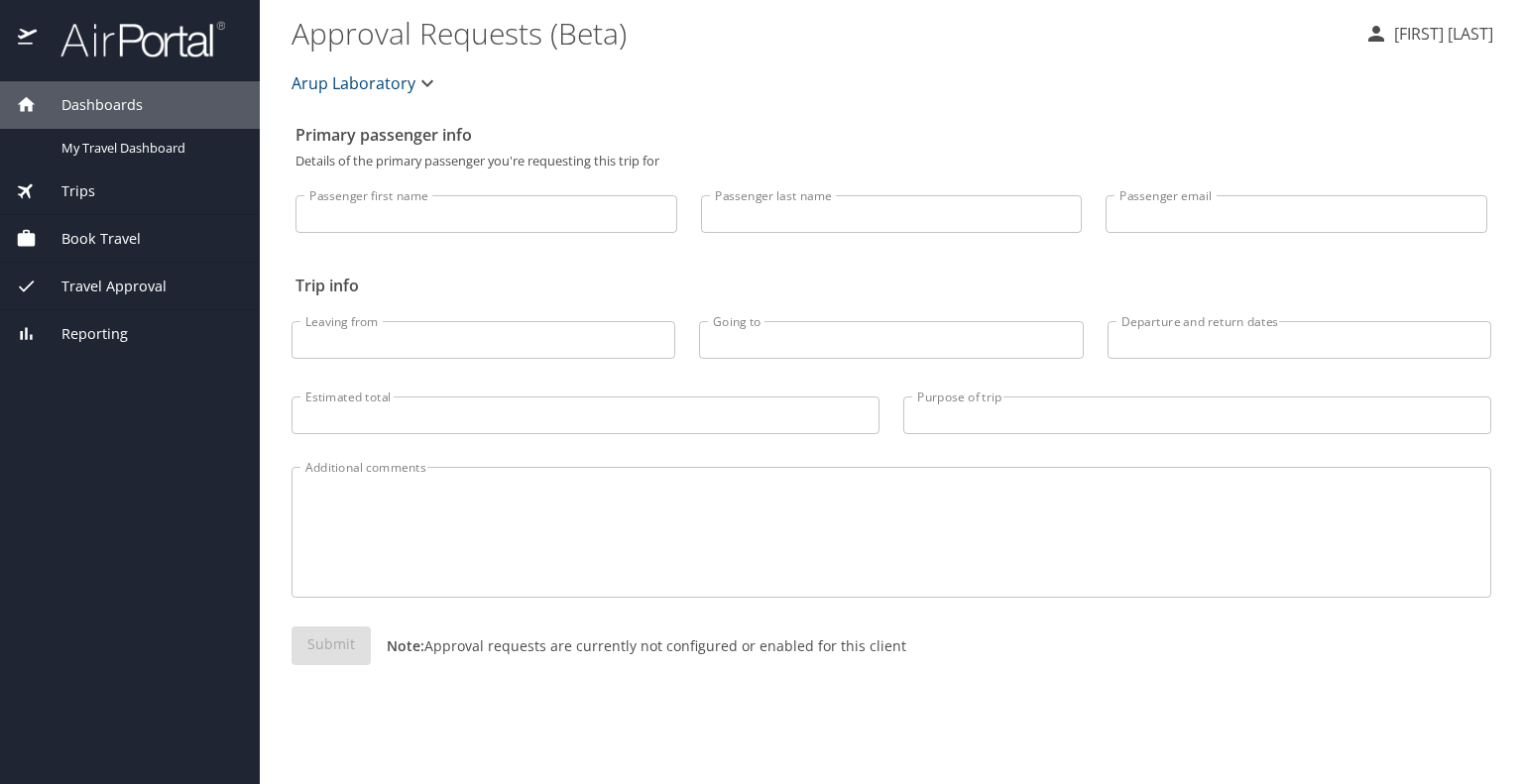 click on "Trips" at bounding box center (65, 191) 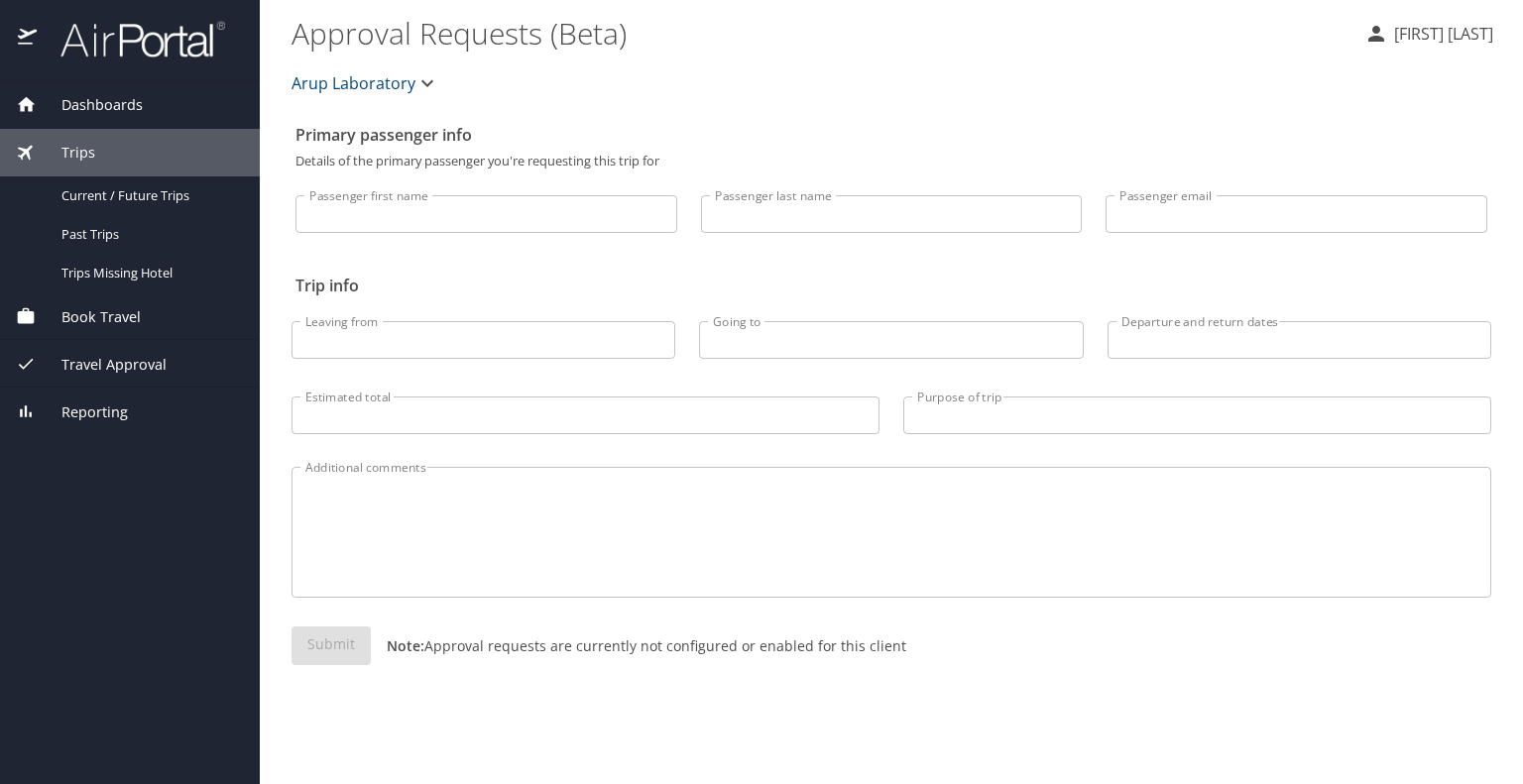 click on "Dashboards" at bounding box center (89, 105) 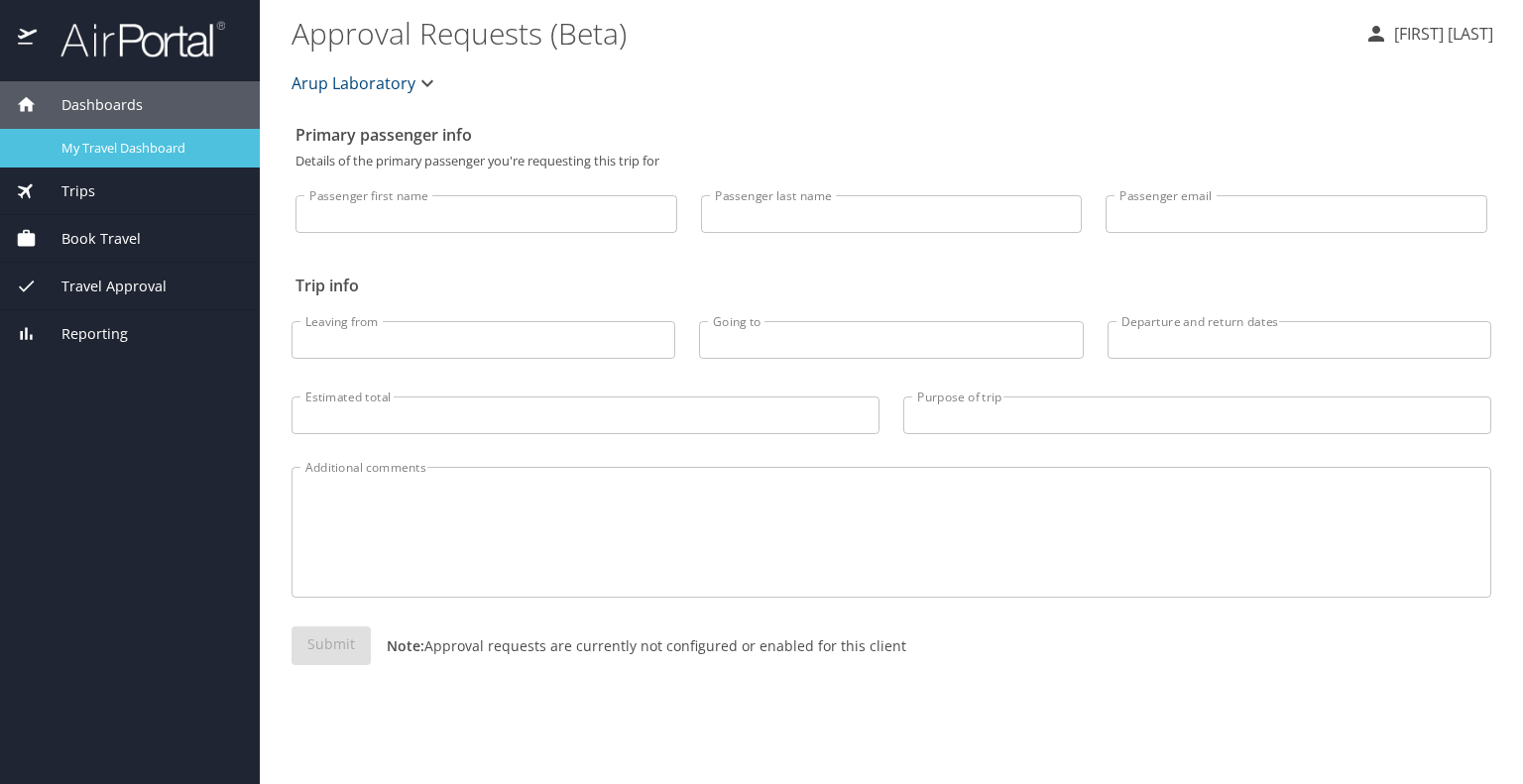 click on "My Travel Dashboard" at bounding box center (149, 148) 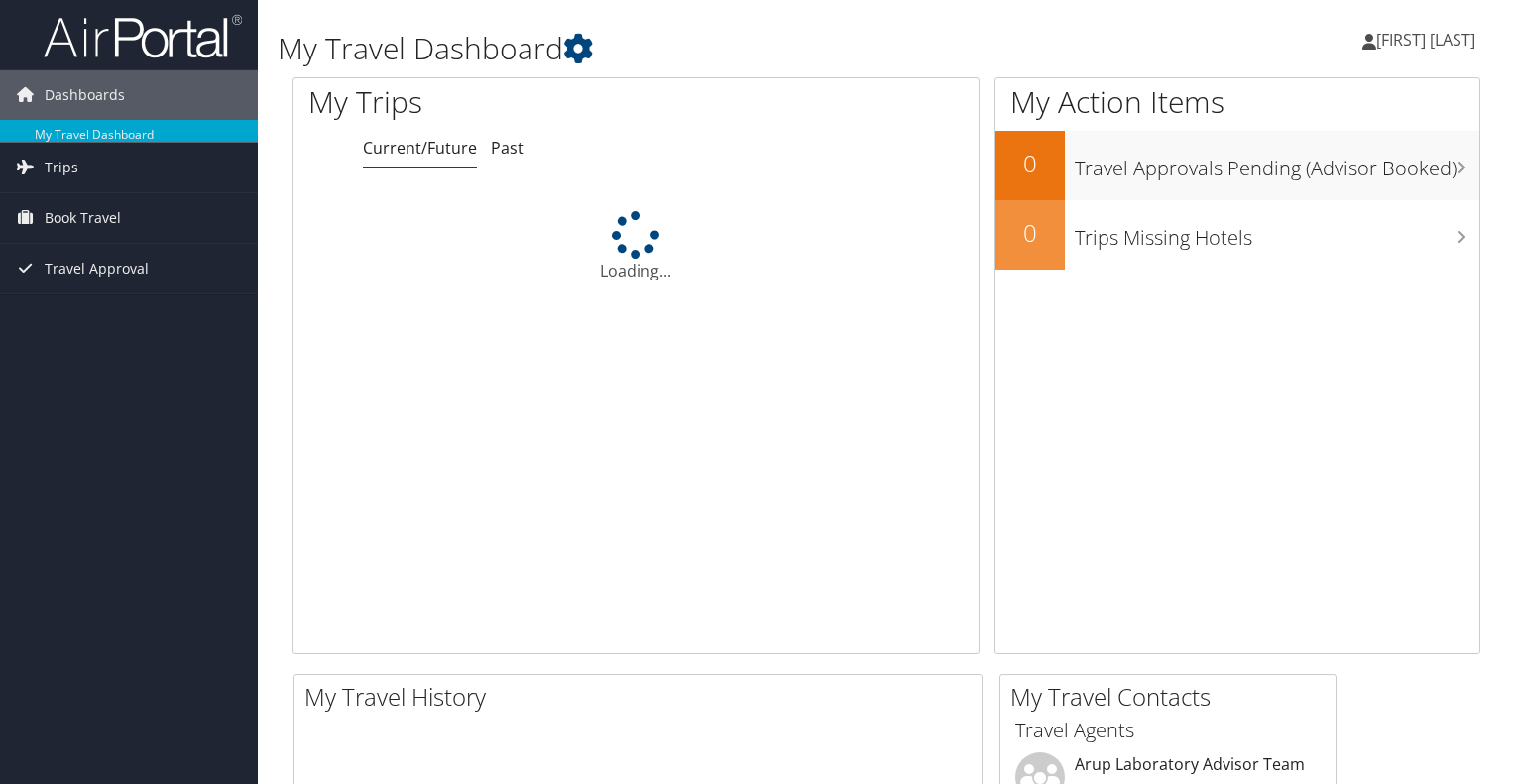 scroll, scrollTop: 0, scrollLeft: 0, axis: both 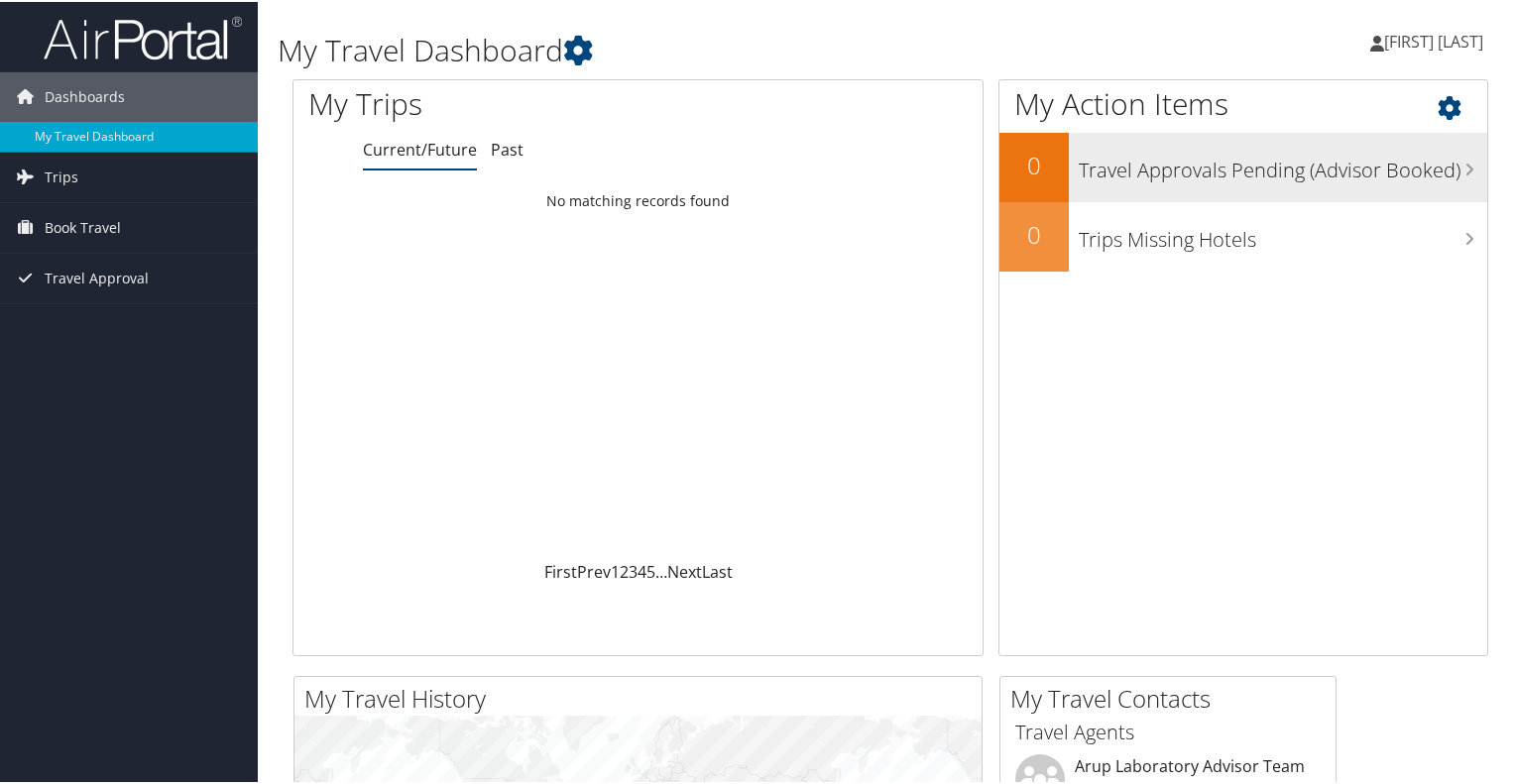 click on "Travel Approvals Pending (Advisor Booked)" at bounding box center (1283, 164) 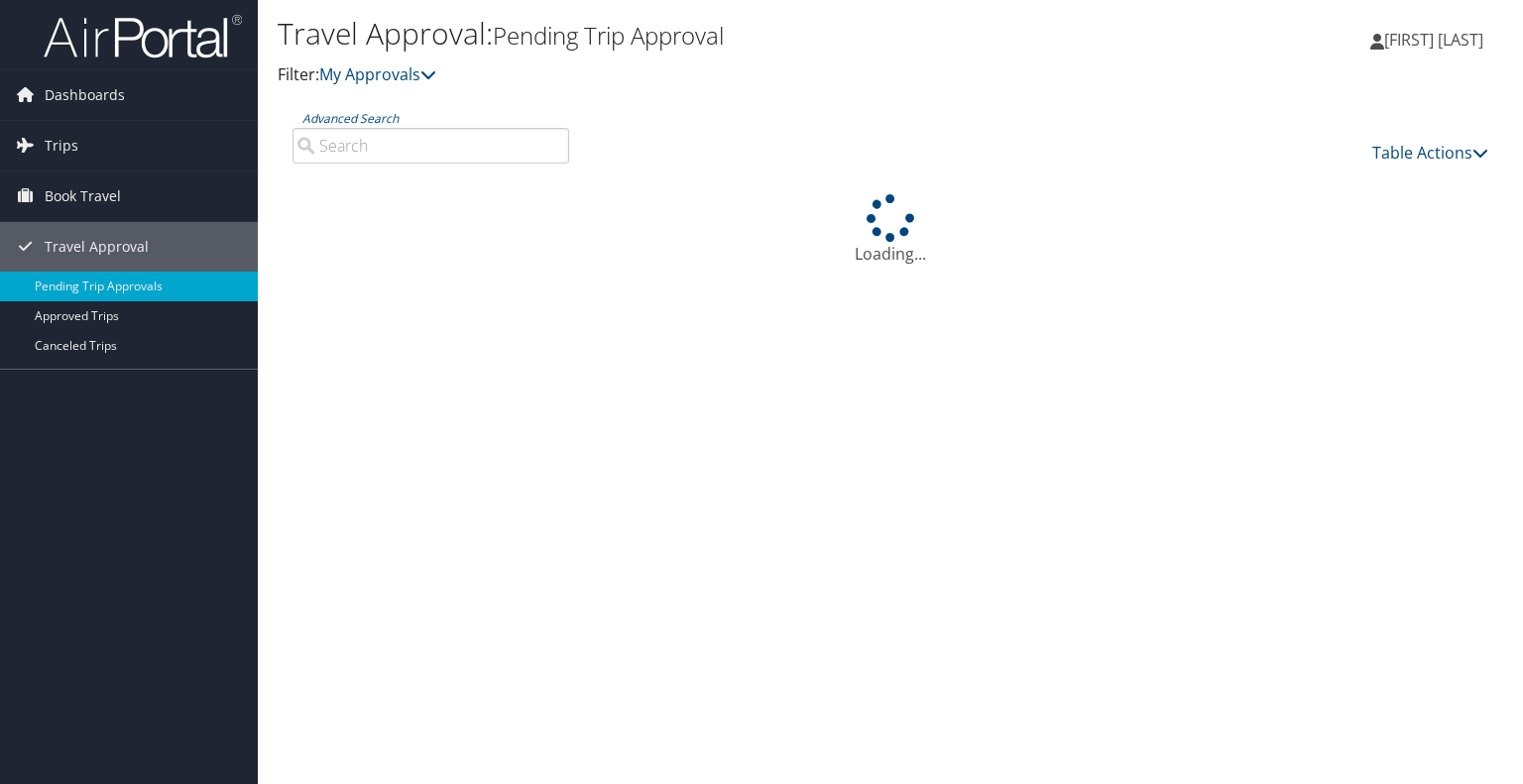 scroll, scrollTop: 0, scrollLeft: 0, axis: both 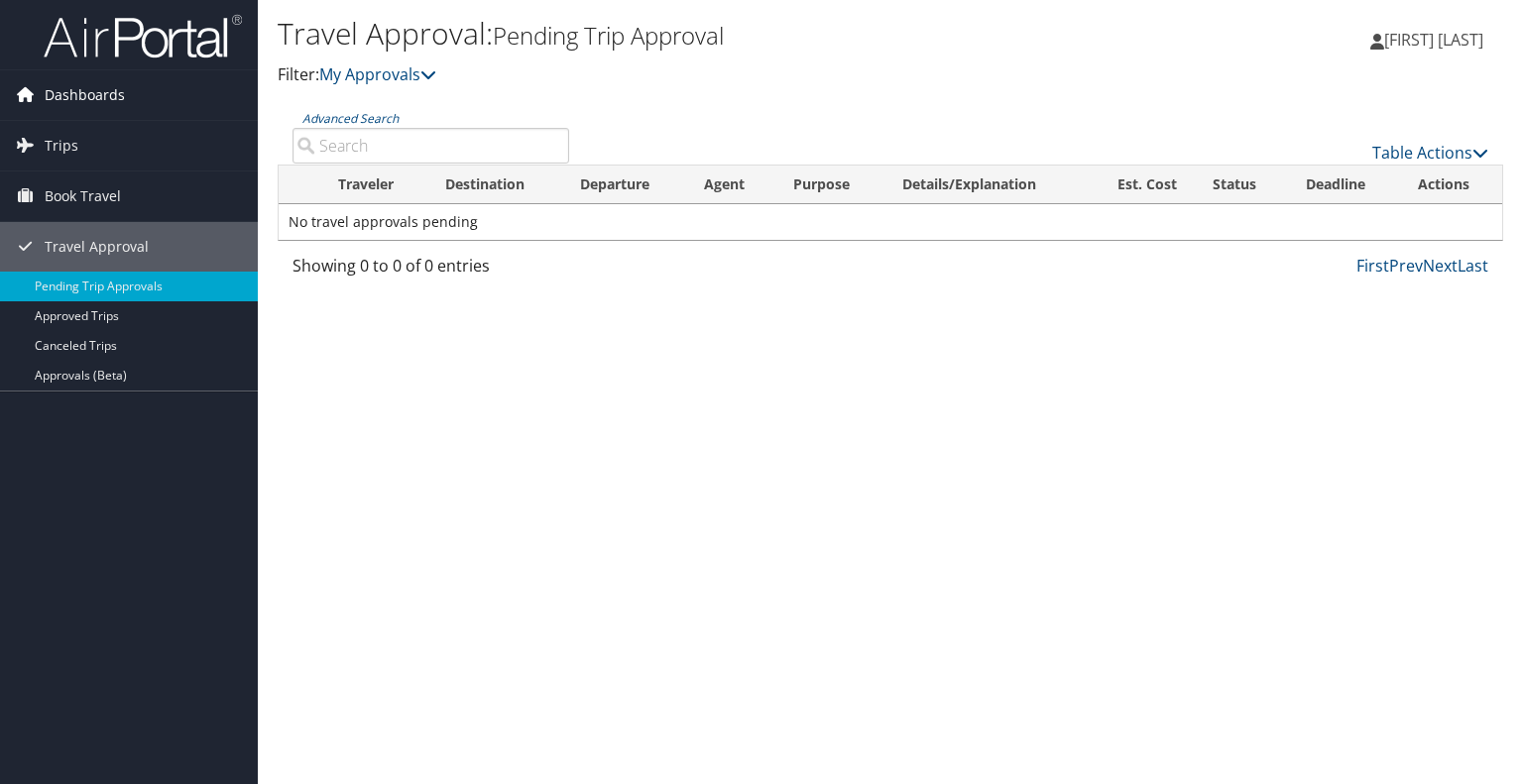 click on "Dashboards" at bounding box center (129, 95) 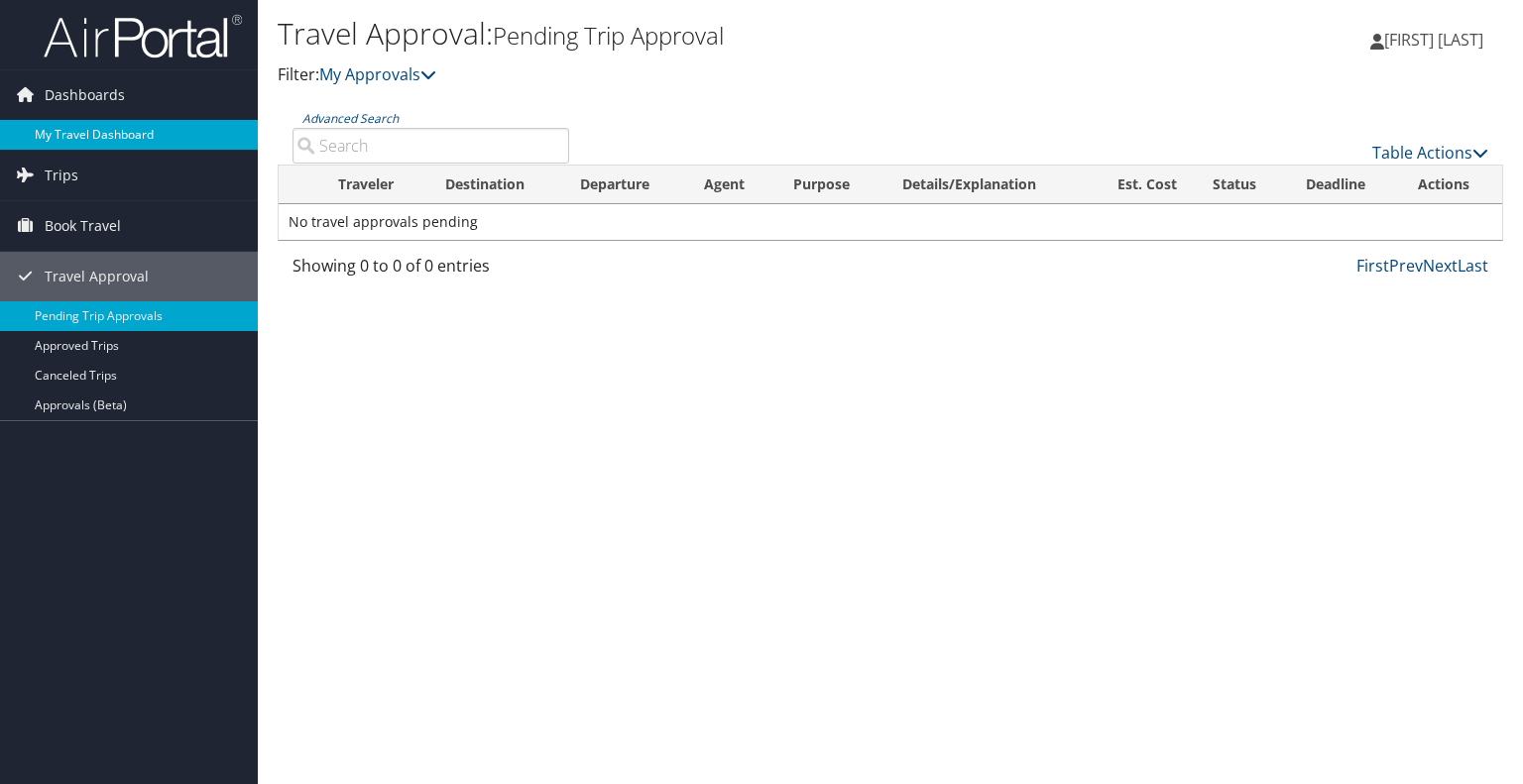 click on "My Travel Dashboard" at bounding box center [129, 135] 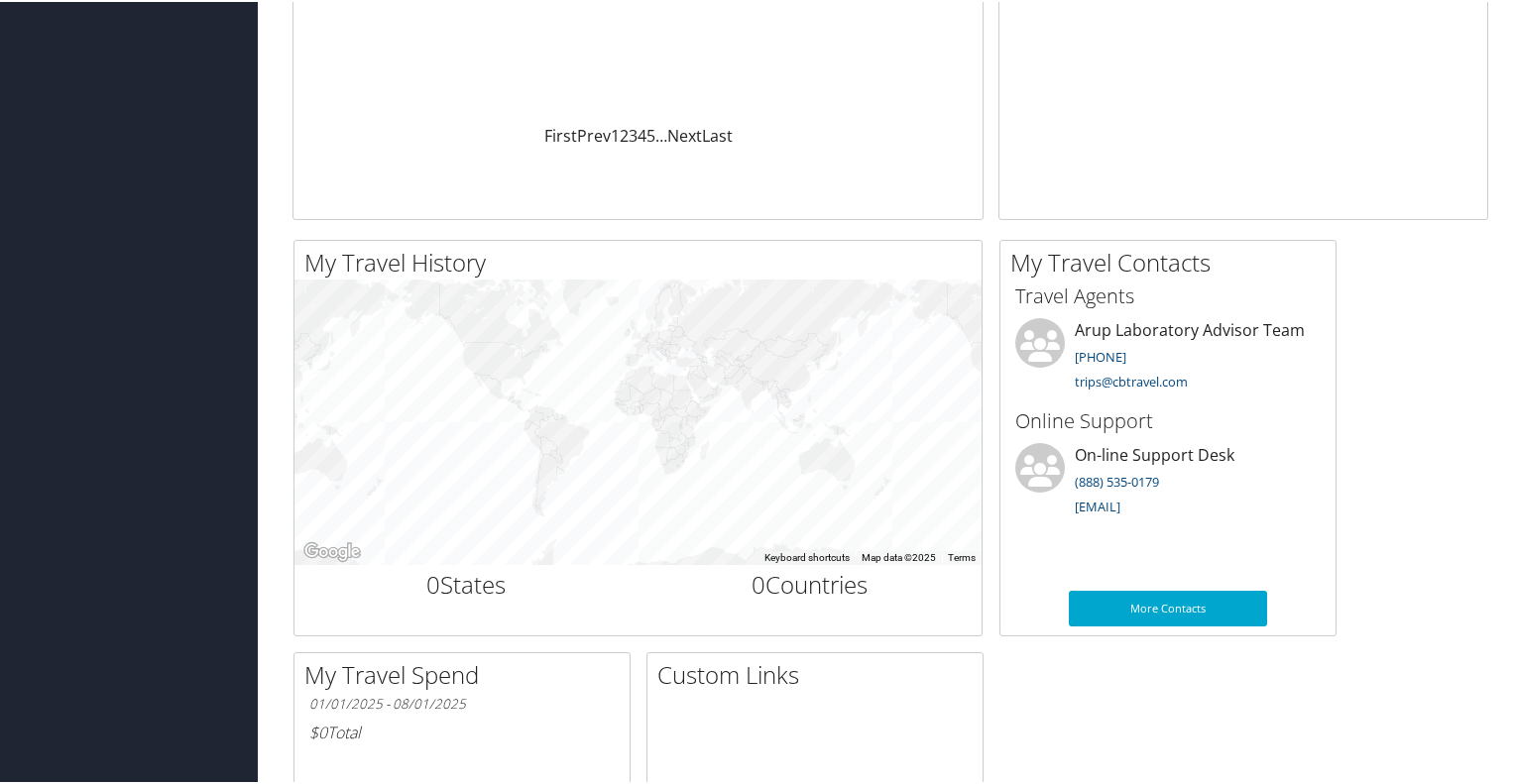 scroll, scrollTop: 0, scrollLeft: 0, axis: both 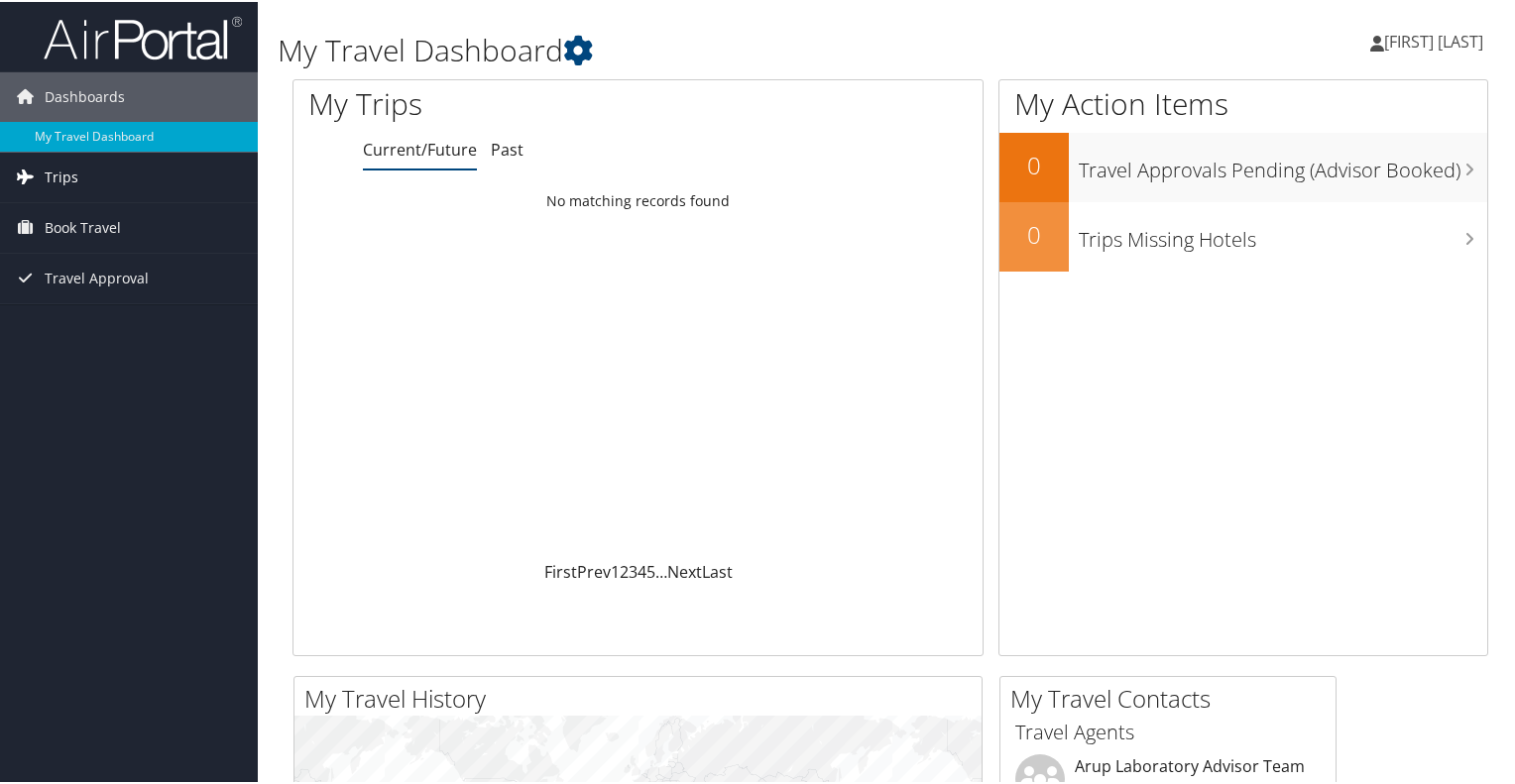click on "Trips" at bounding box center [61, 175] 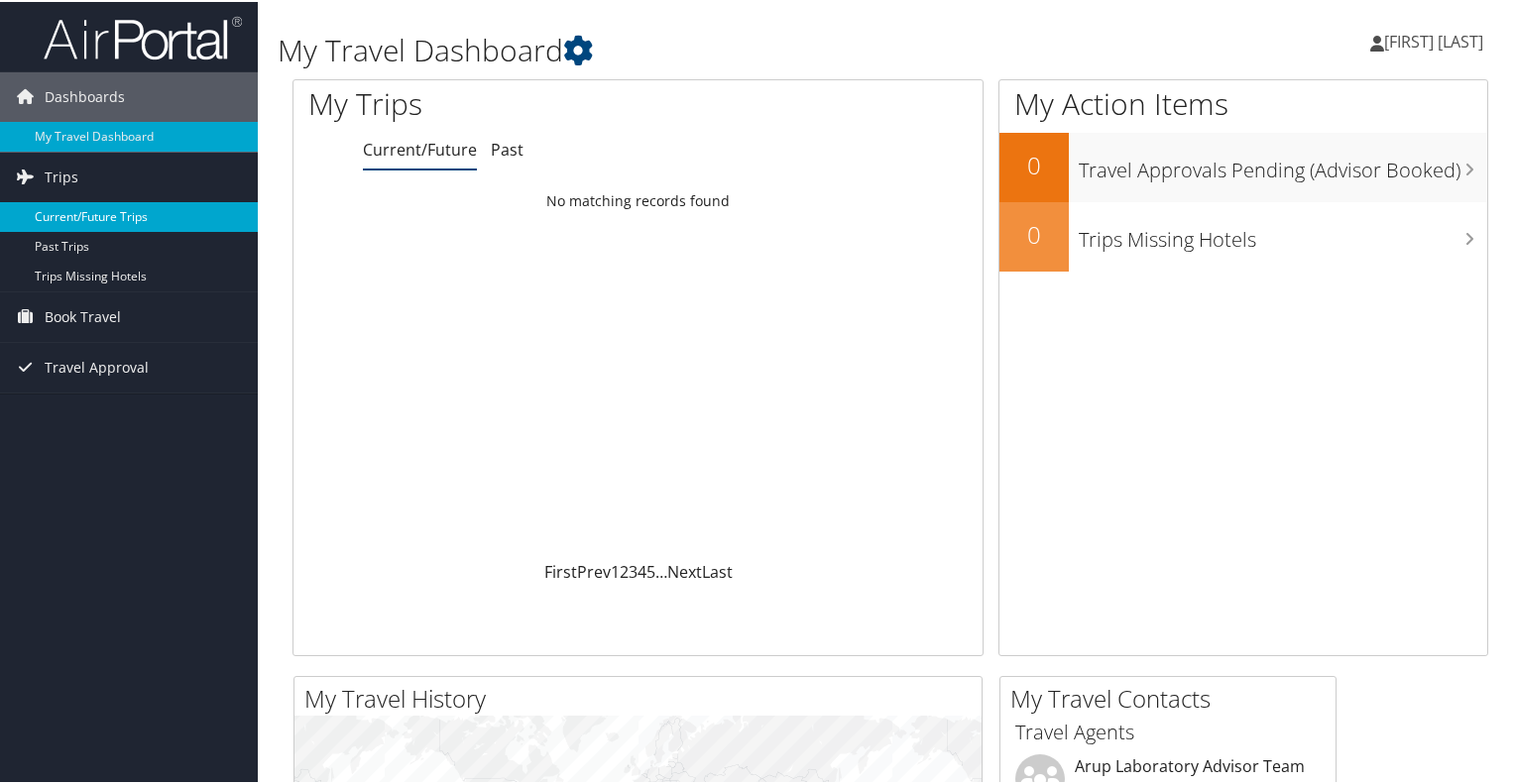click on "Current/Future Trips" at bounding box center (129, 215) 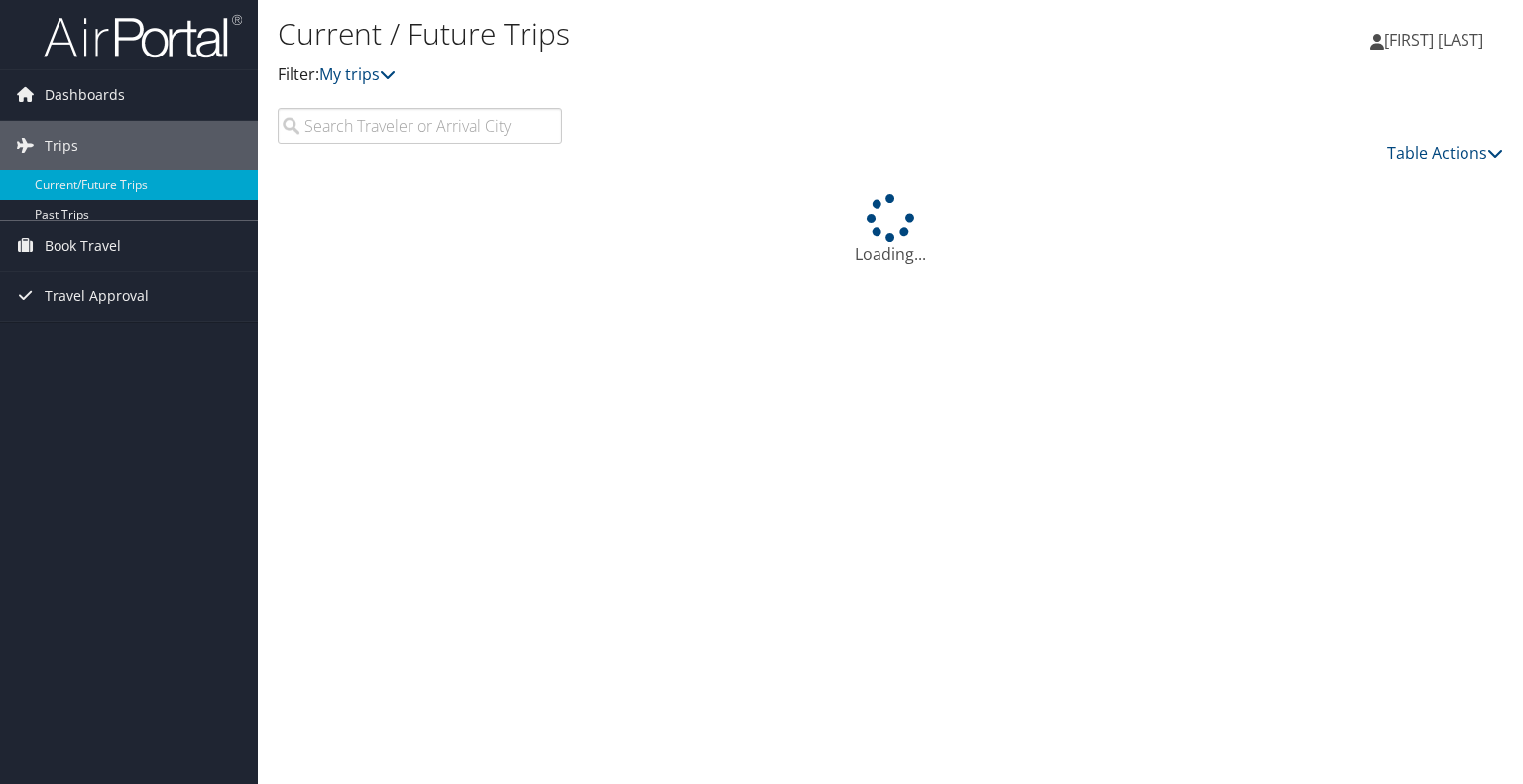 scroll, scrollTop: 0, scrollLeft: 0, axis: both 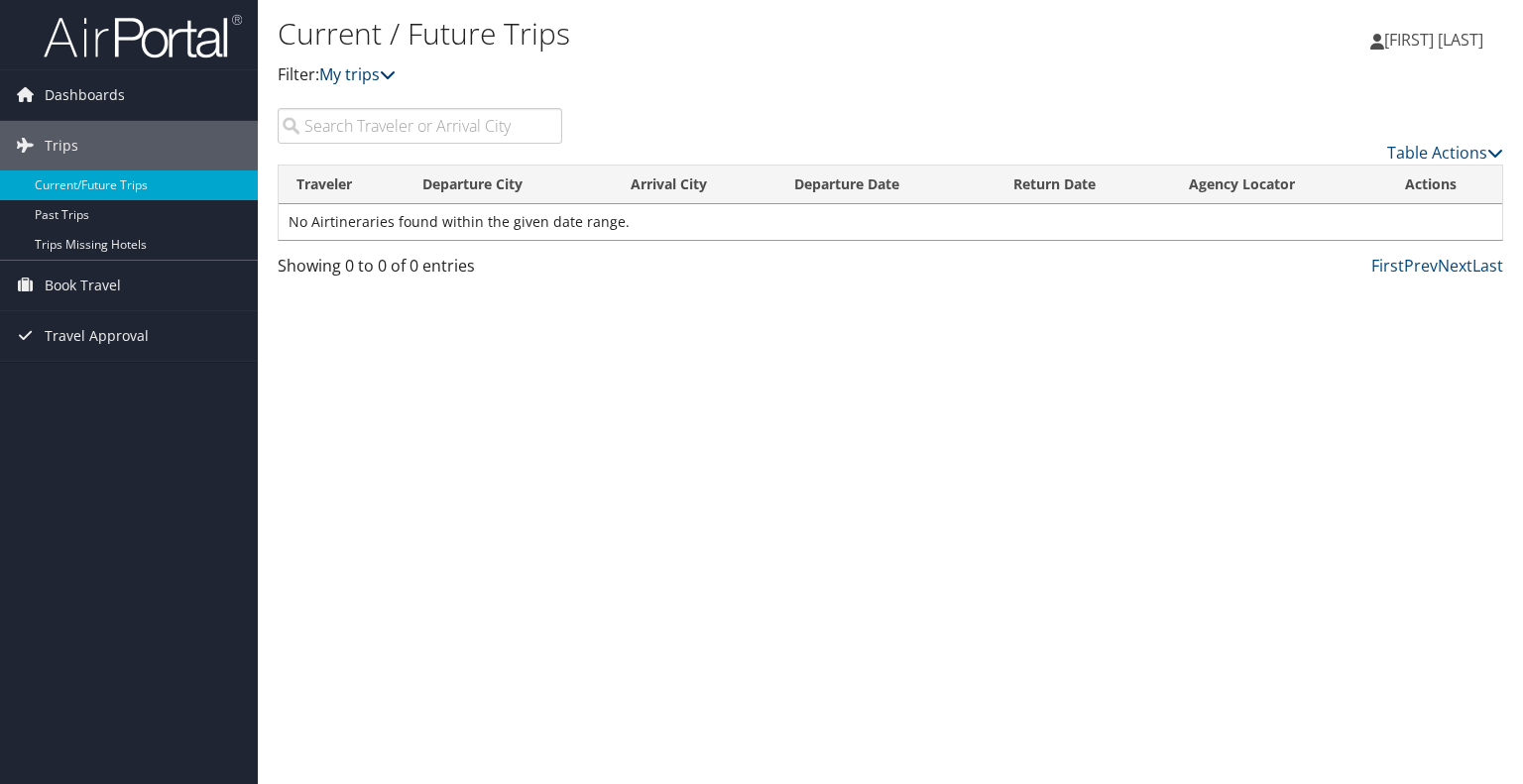 click at bounding box center [388, 74] 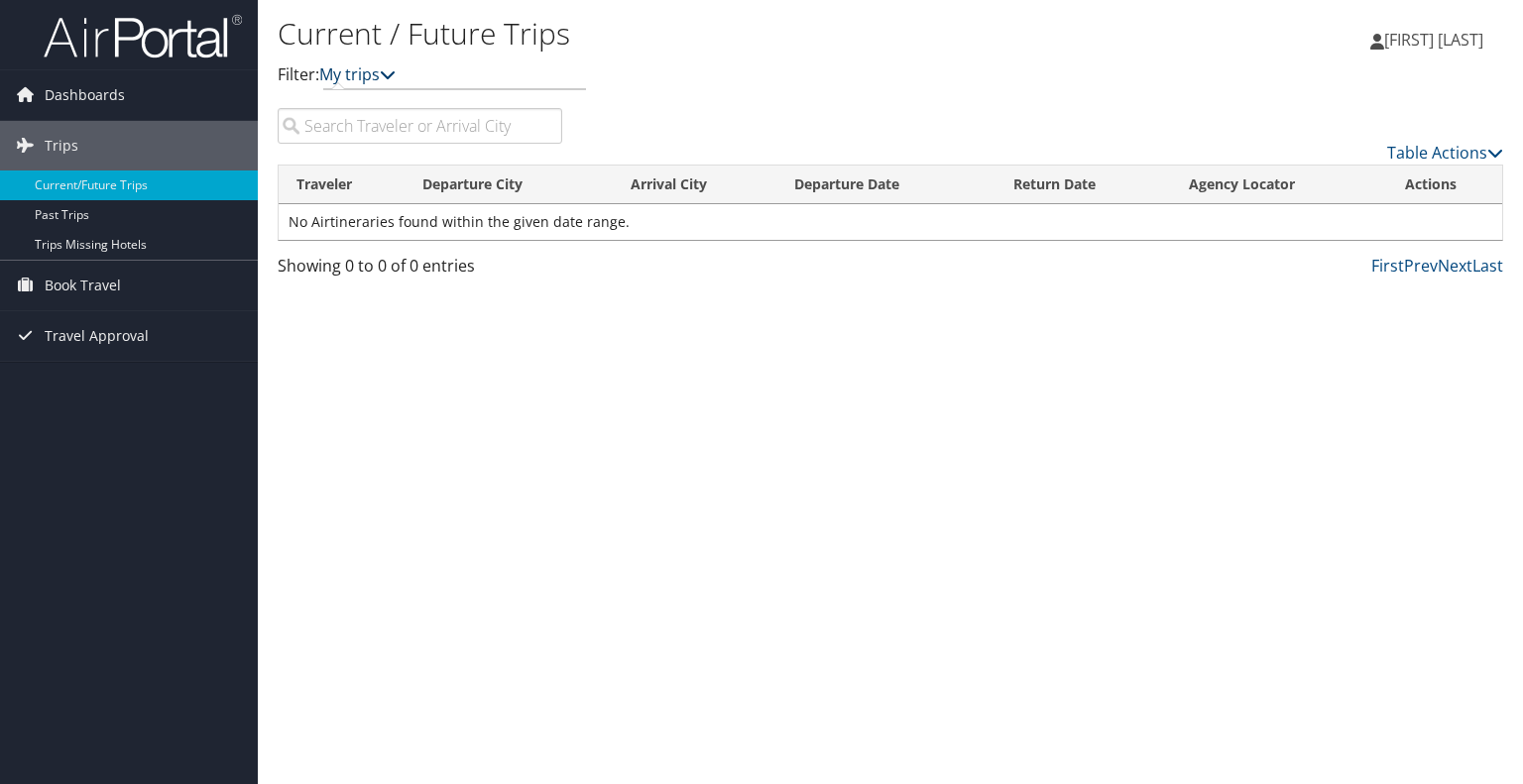 click at bounding box center (388, 74) 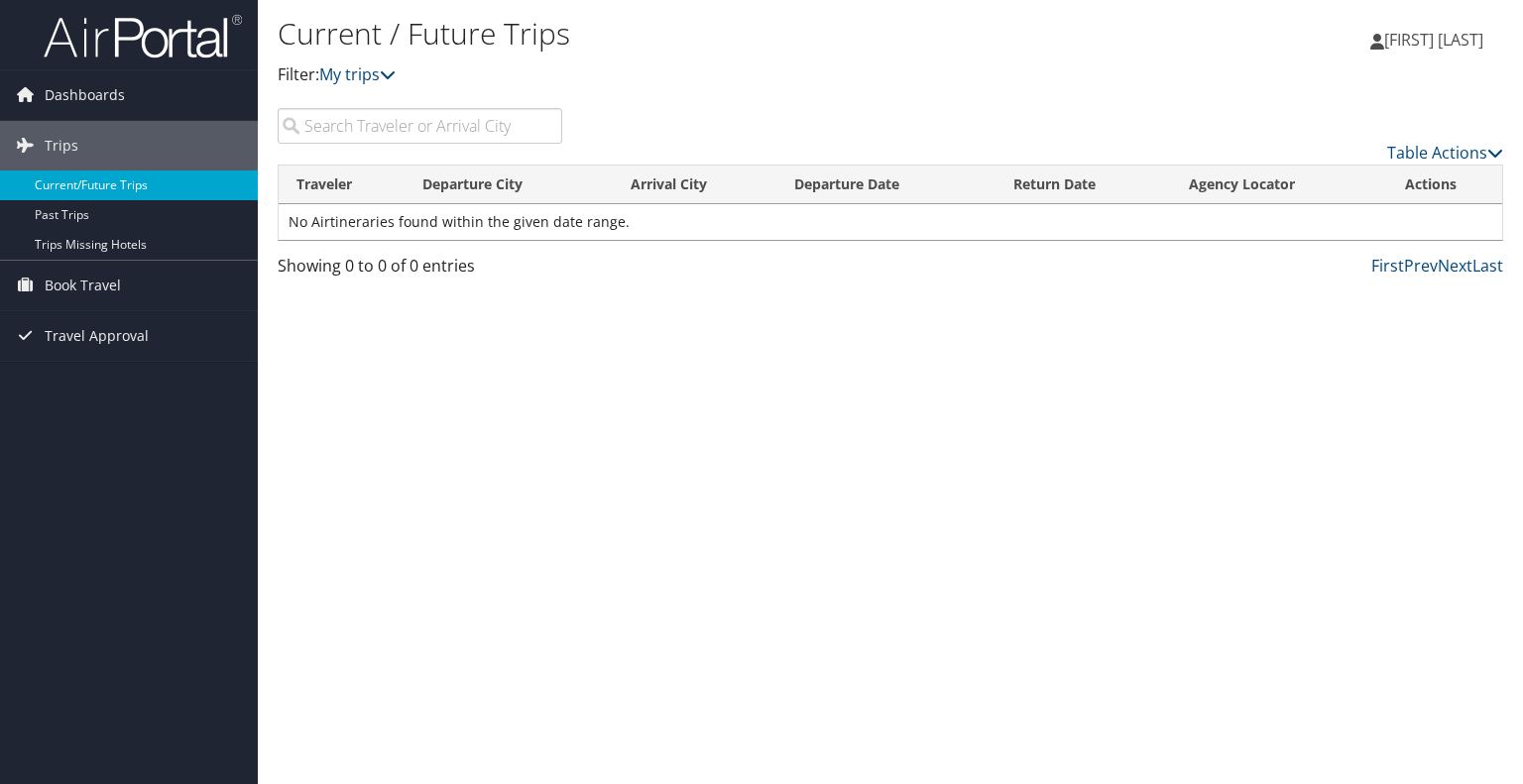 click on "Current/Future Trips" at bounding box center (129, 185) 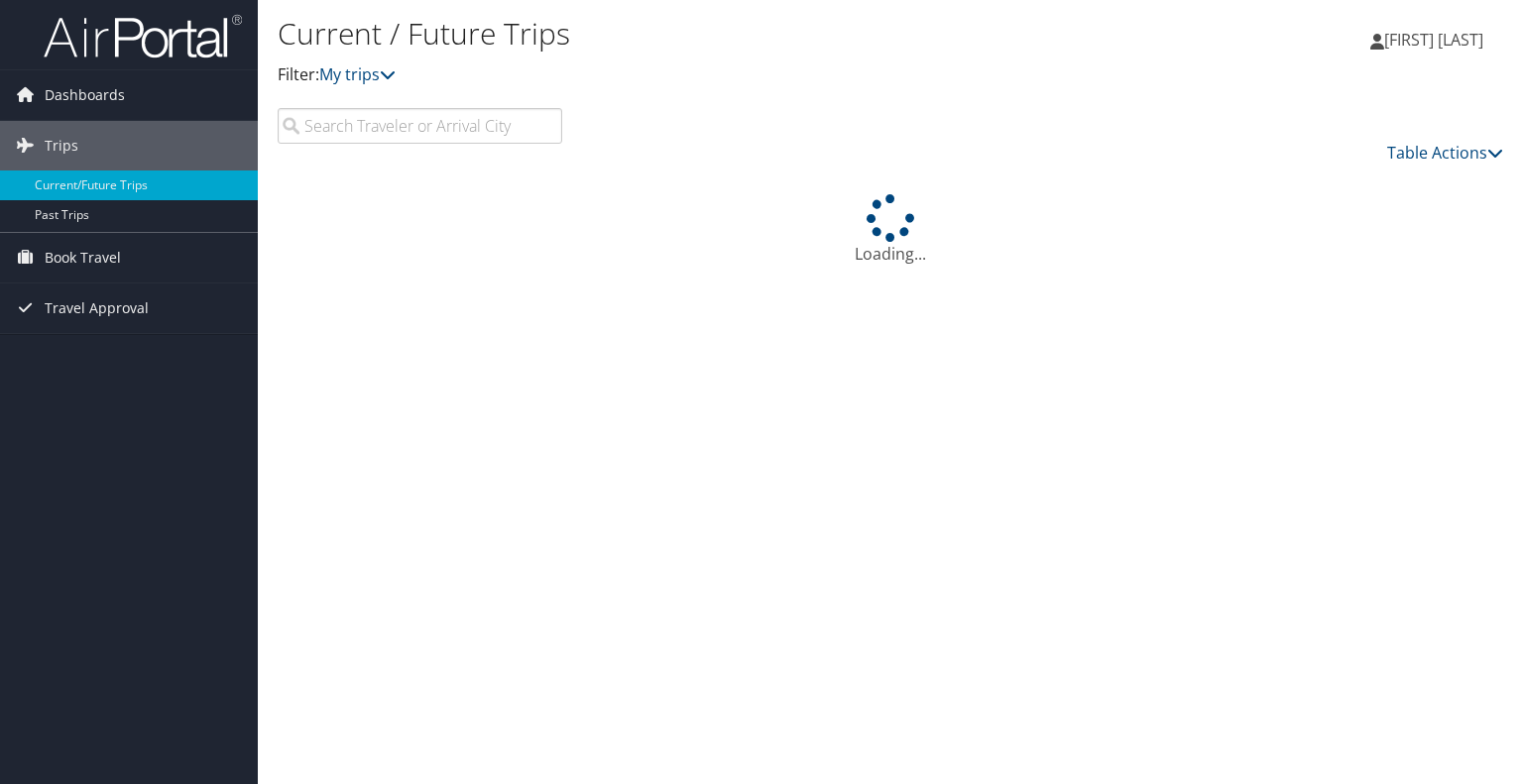 scroll, scrollTop: 0, scrollLeft: 0, axis: both 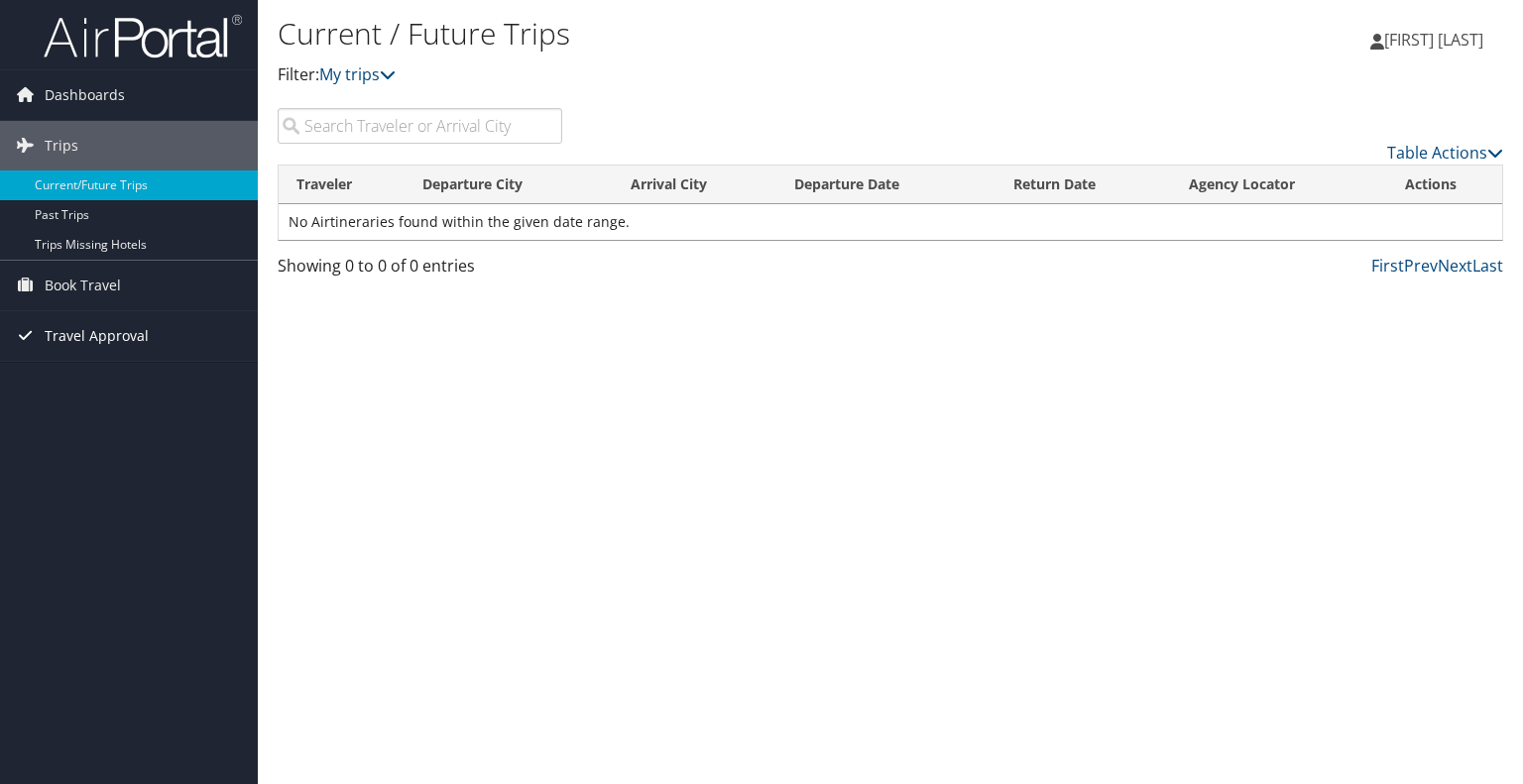 click on "Travel Approval" at bounding box center (96, 336) 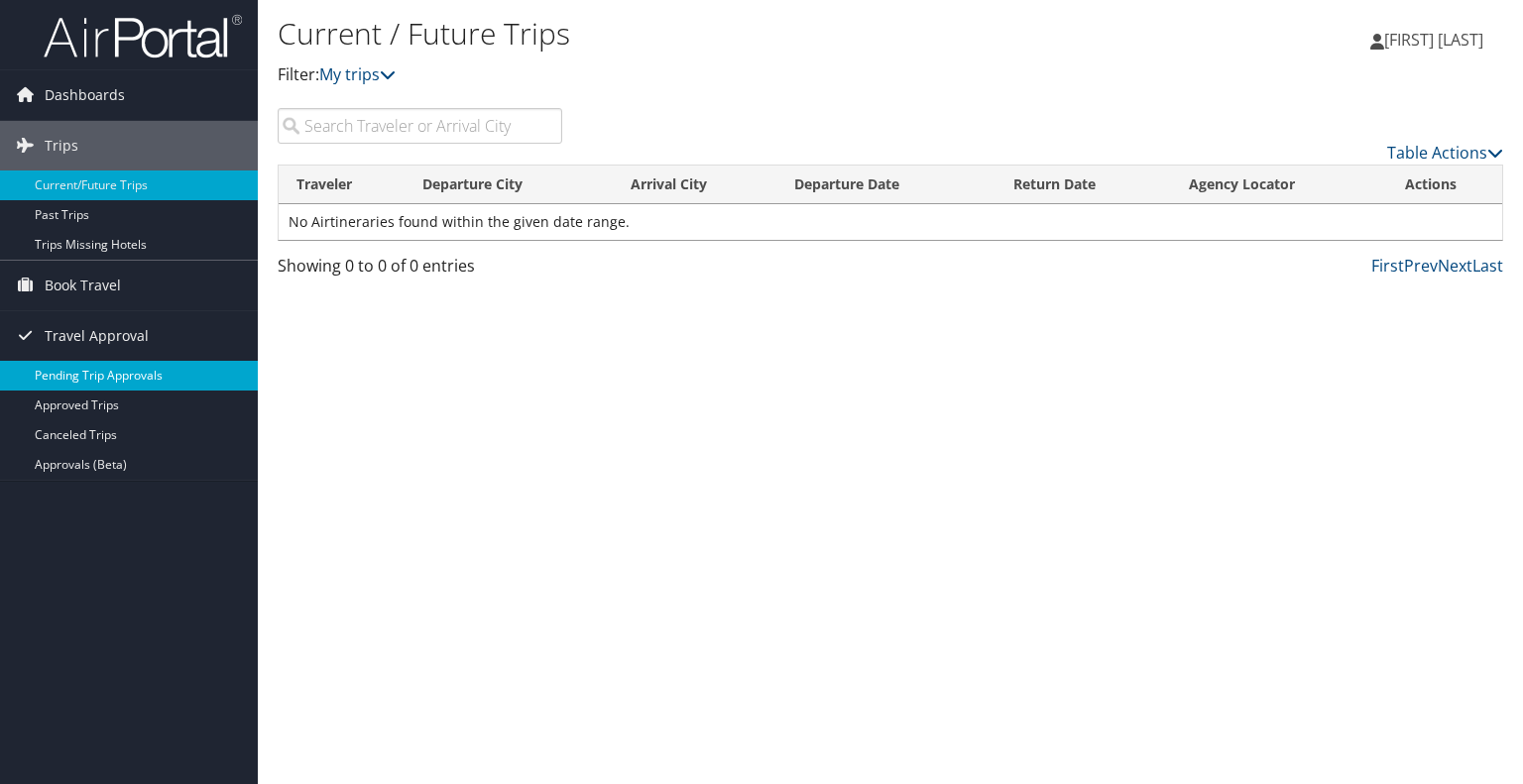 click on "Pending Trip Approvals" at bounding box center [129, 376] 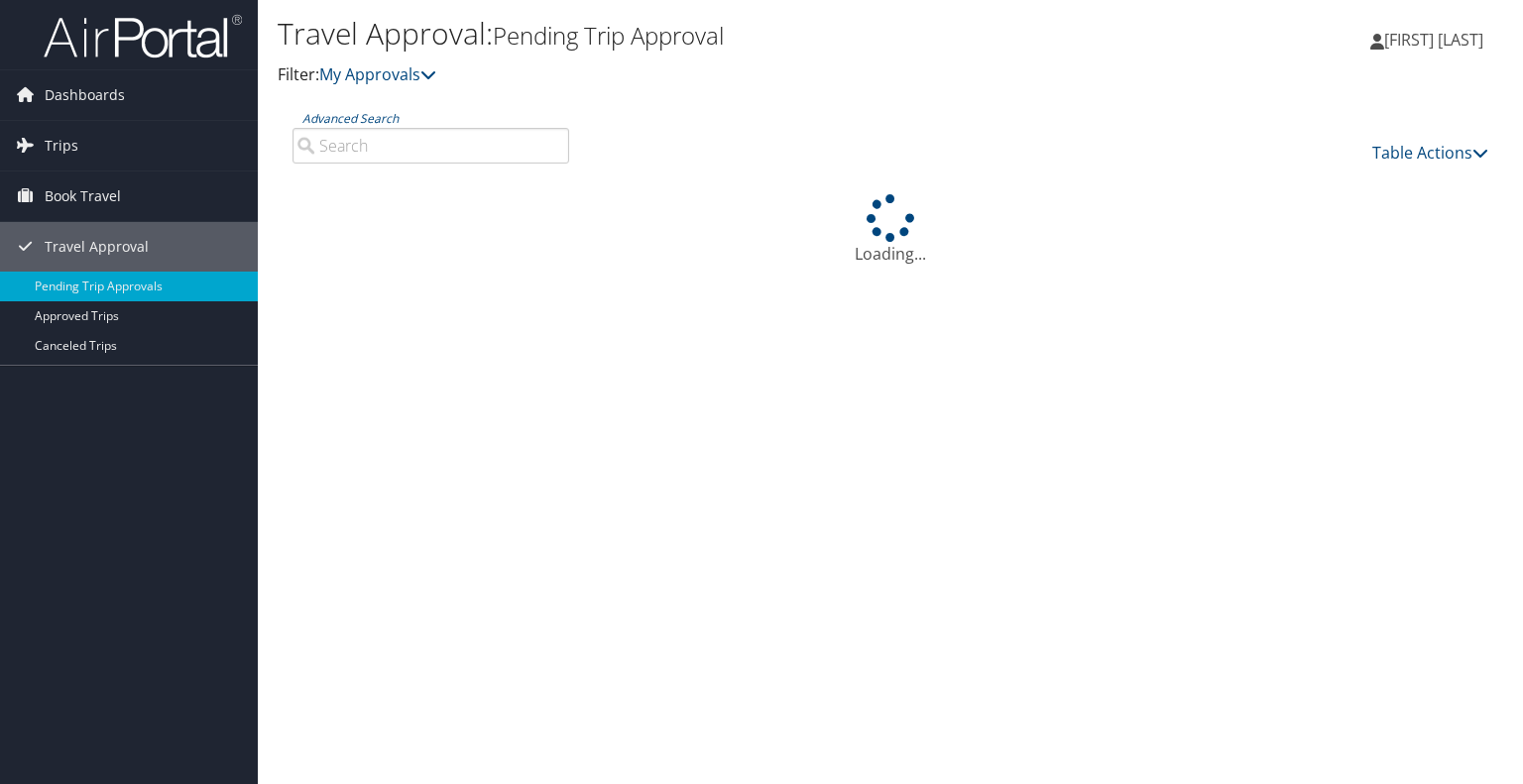 scroll, scrollTop: 0, scrollLeft: 0, axis: both 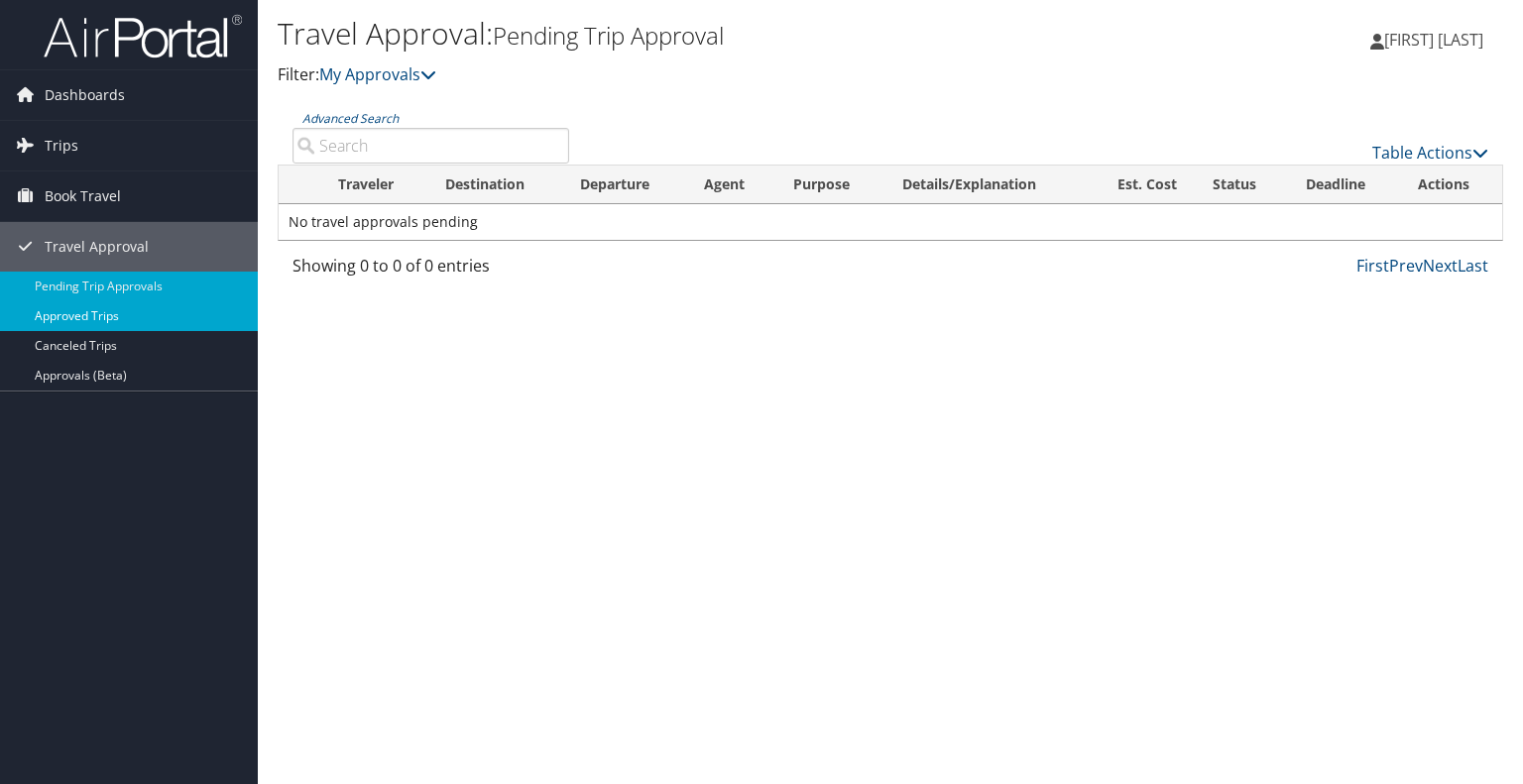 click on "Approved Trips" at bounding box center [129, 316] 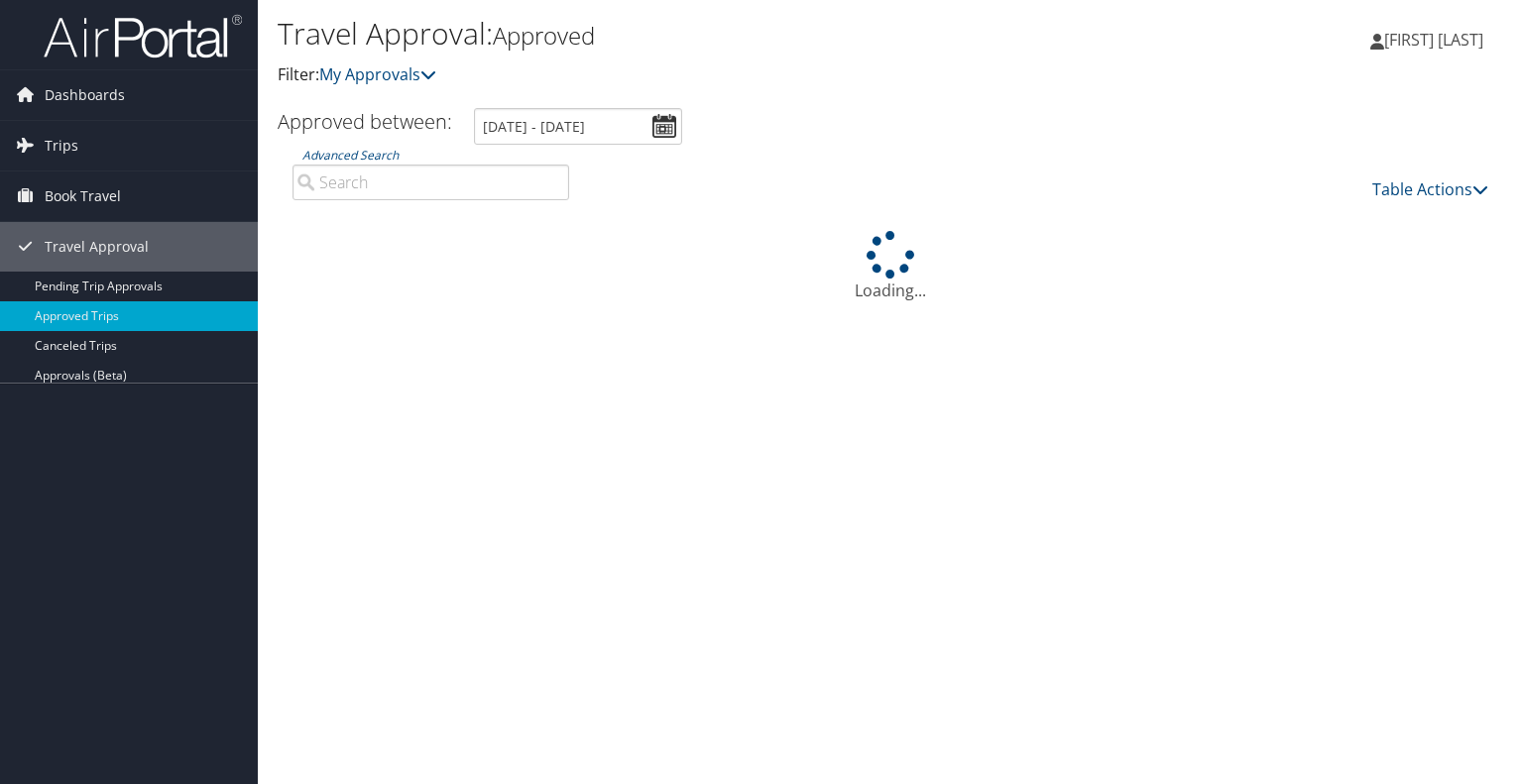 scroll, scrollTop: 0, scrollLeft: 0, axis: both 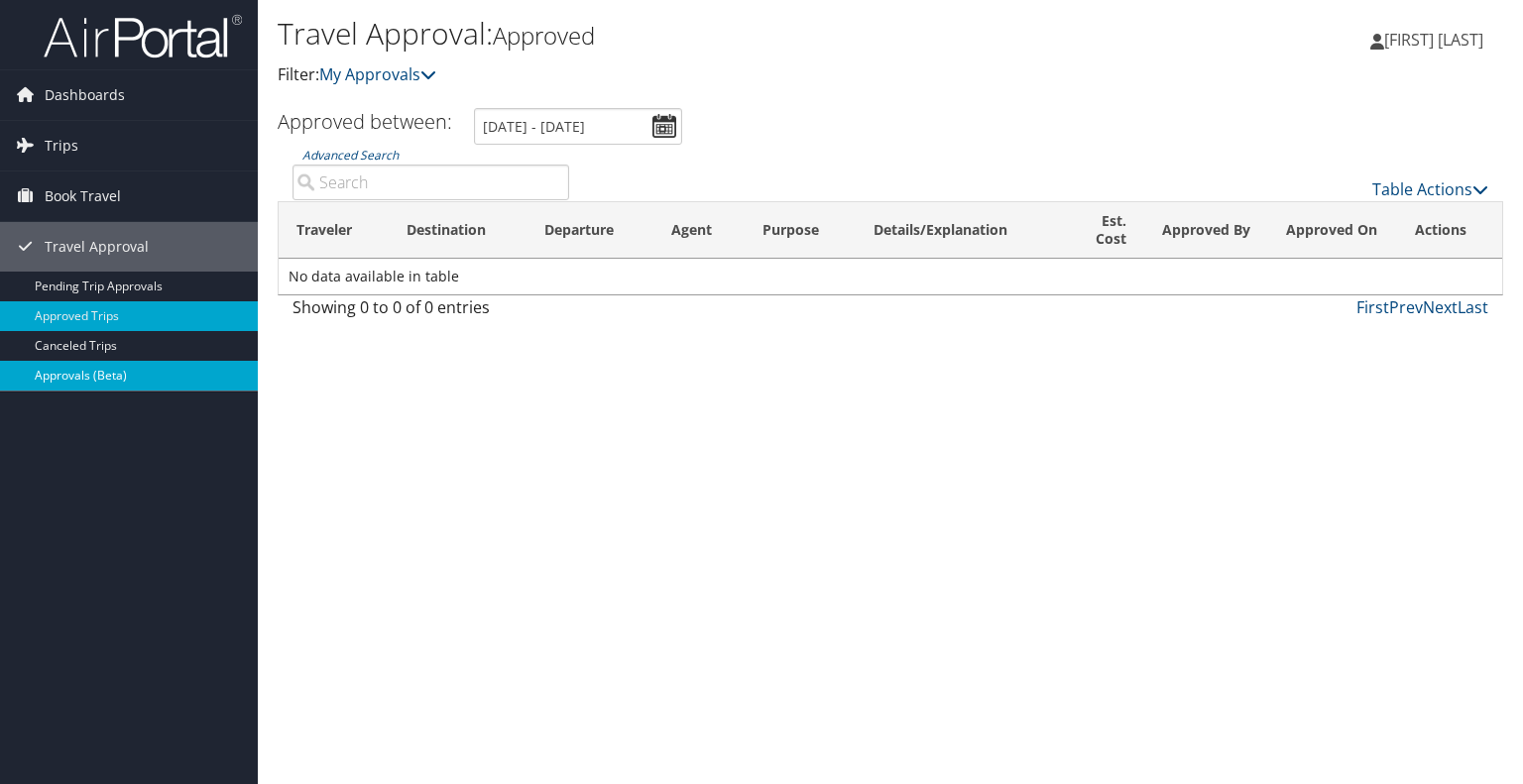 click on "Approvals (Beta)" at bounding box center [129, 376] 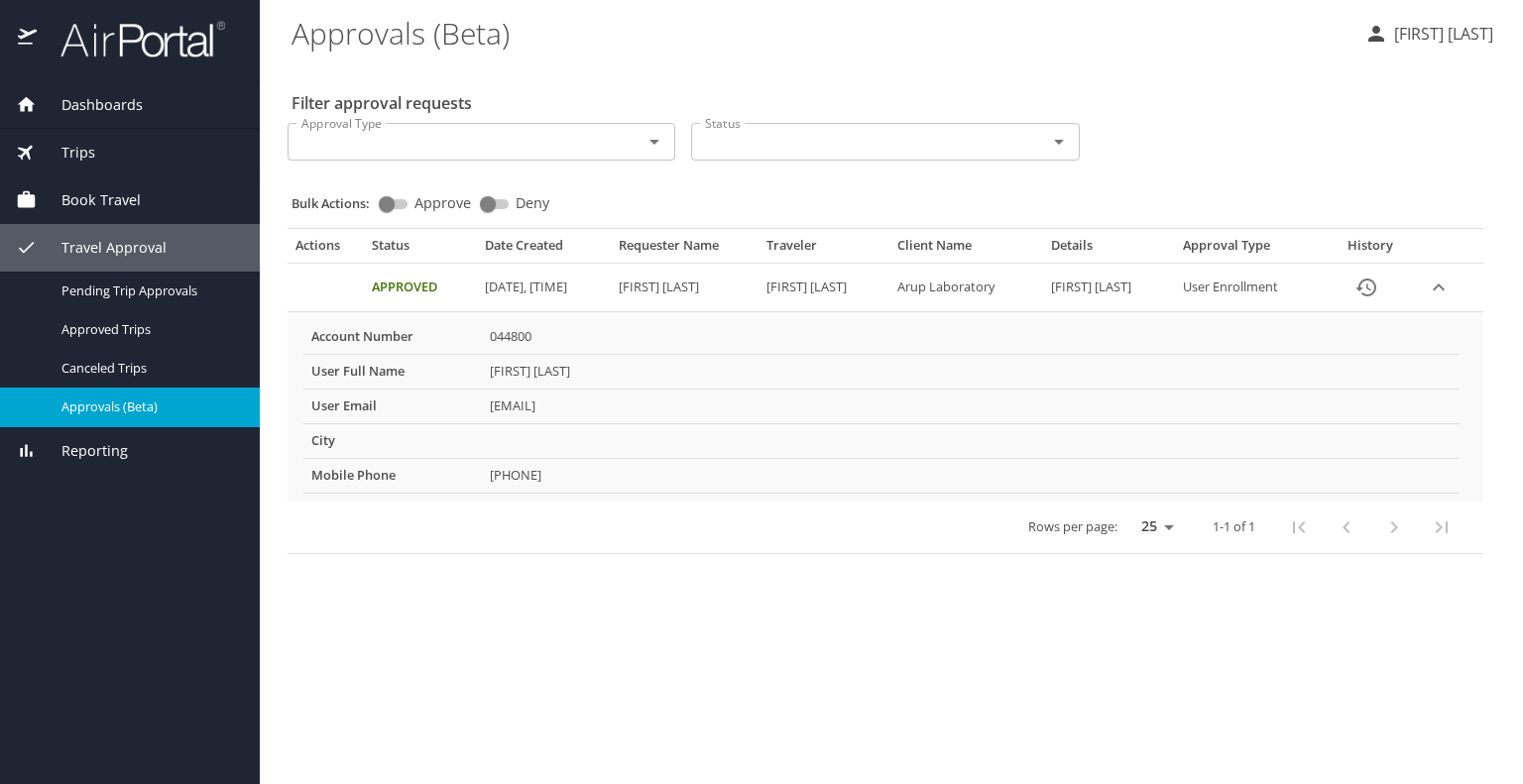 scroll, scrollTop: 0, scrollLeft: 0, axis: both 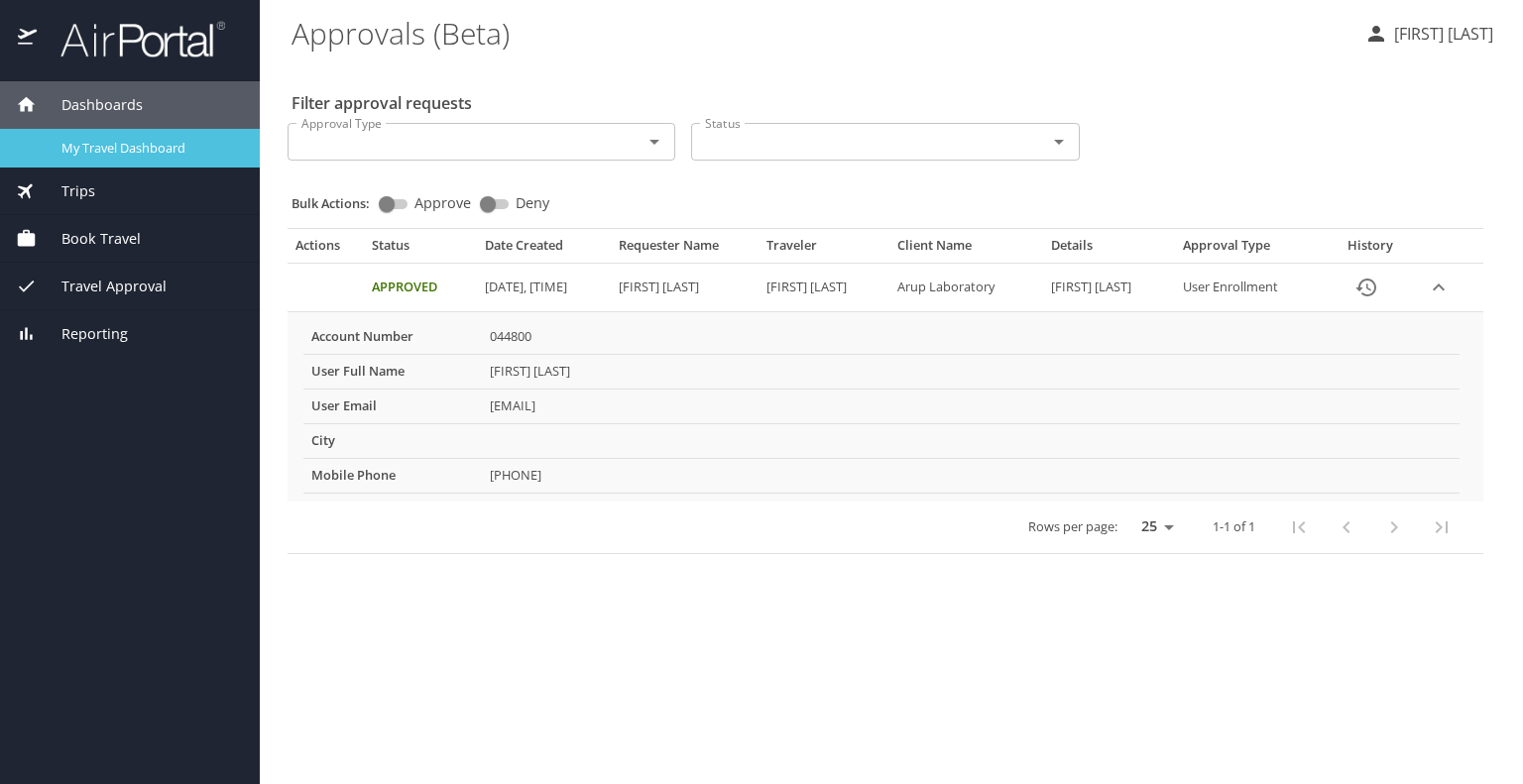 click on "My Travel Dashboard" at bounding box center [149, 148] 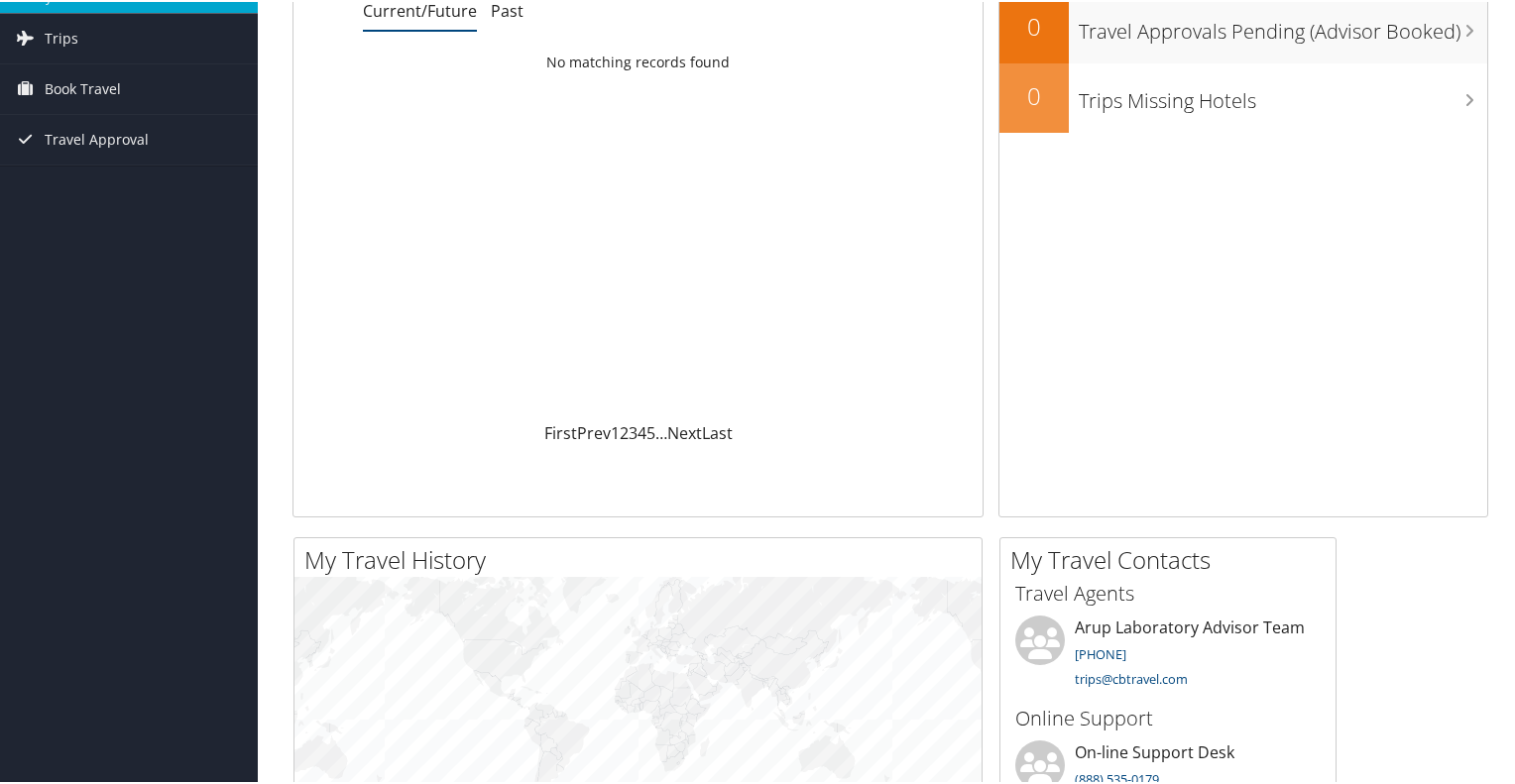 scroll, scrollTop: 0, scrollLeft: 0, axis: both 